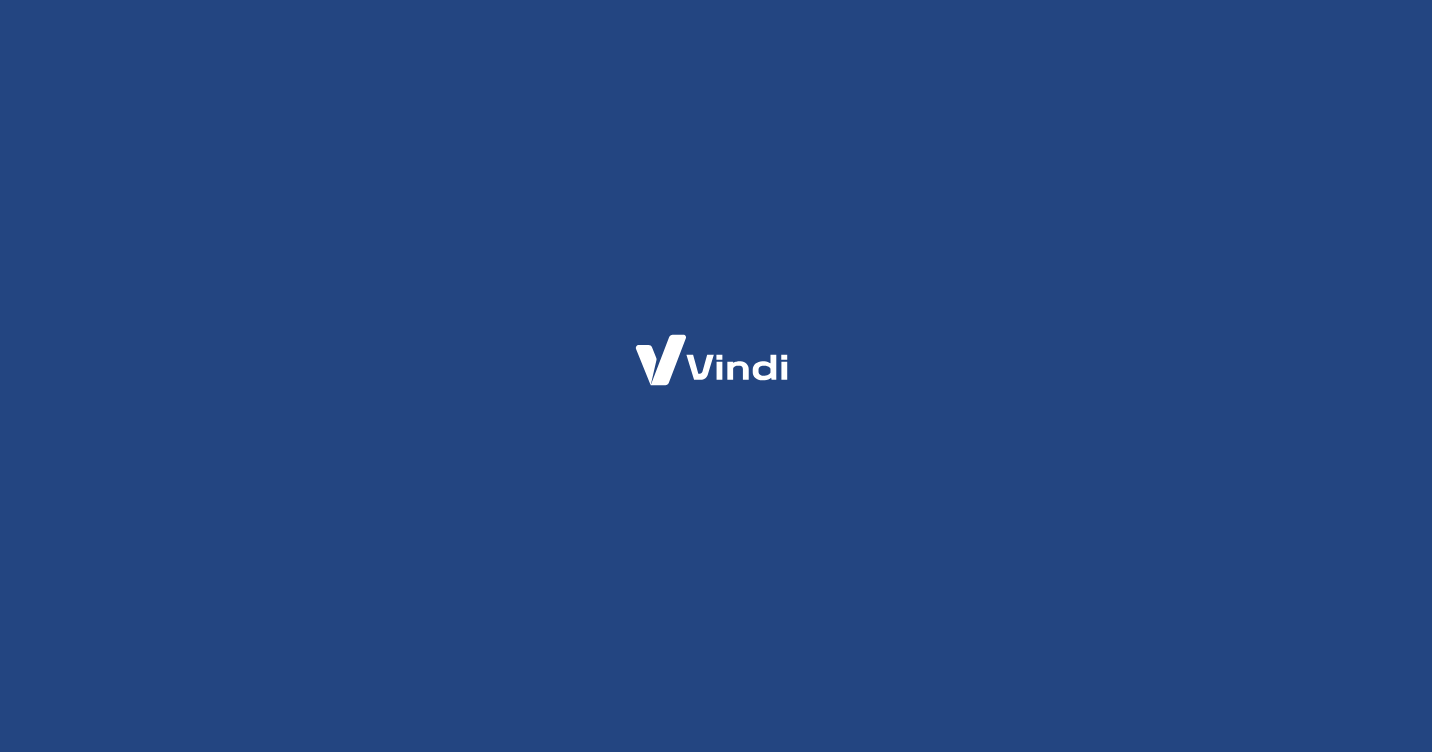 scroll, scrollTop: 0, scrollLeft: 0, axis: both 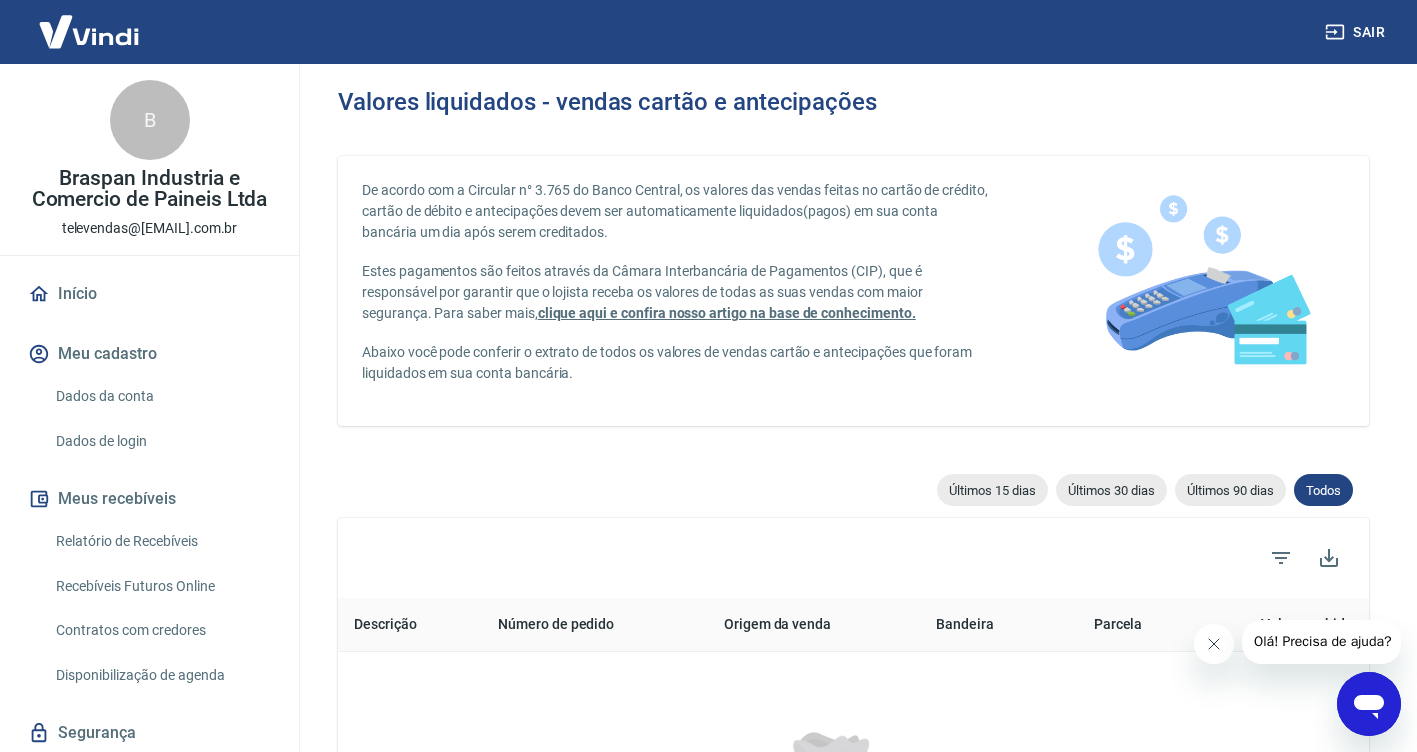 click on "Relatório de Recebíveis" at bounding box center [161, 541] 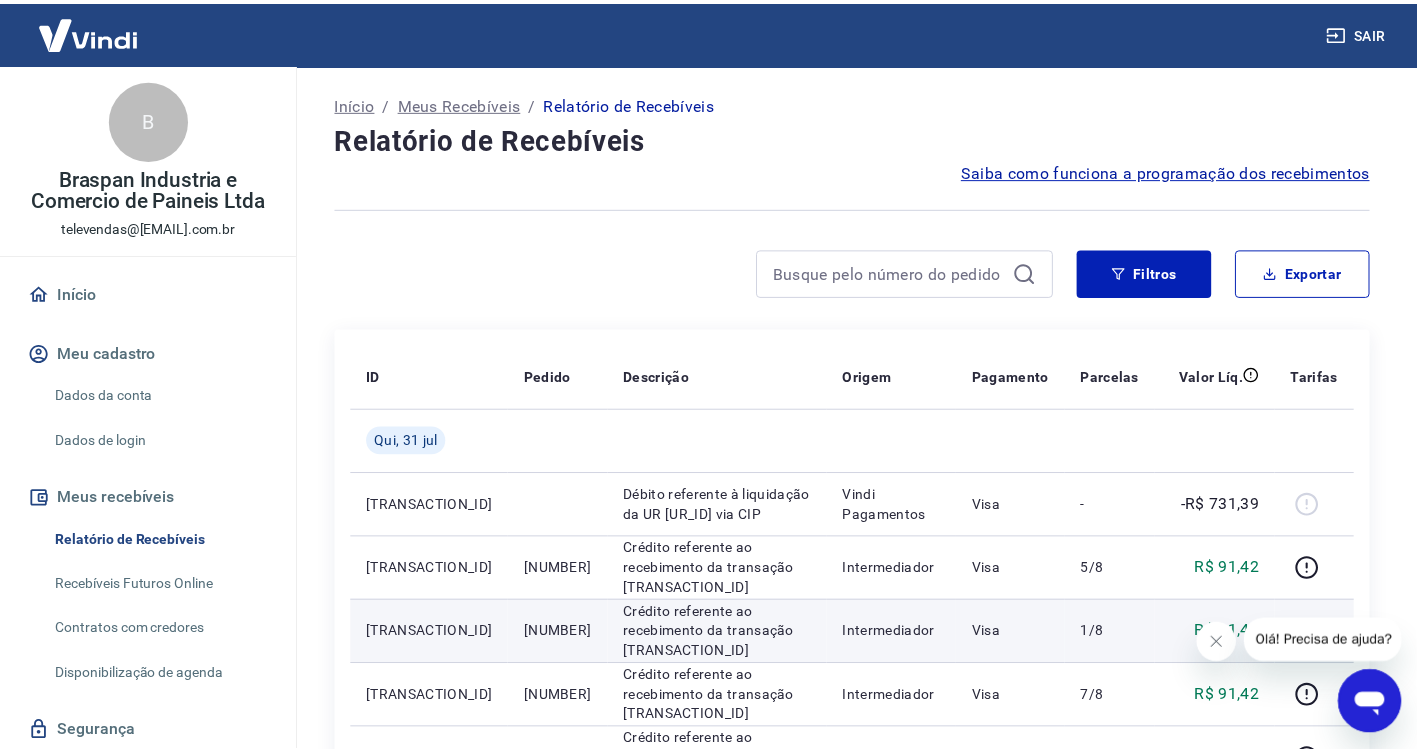 scroll, scrollTop: 61, scrollLeft: 0, axis: vertical 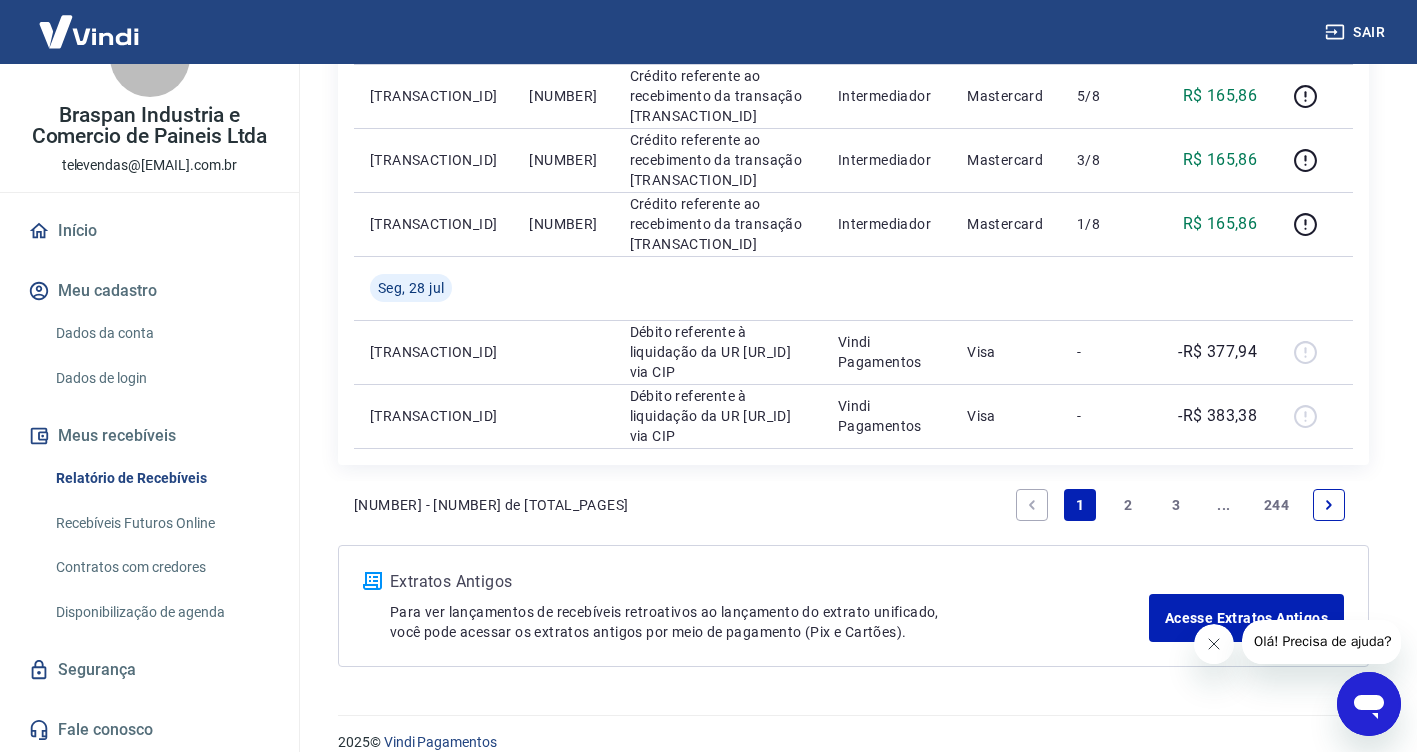 click on "2" at bounding box center [1128, 505] 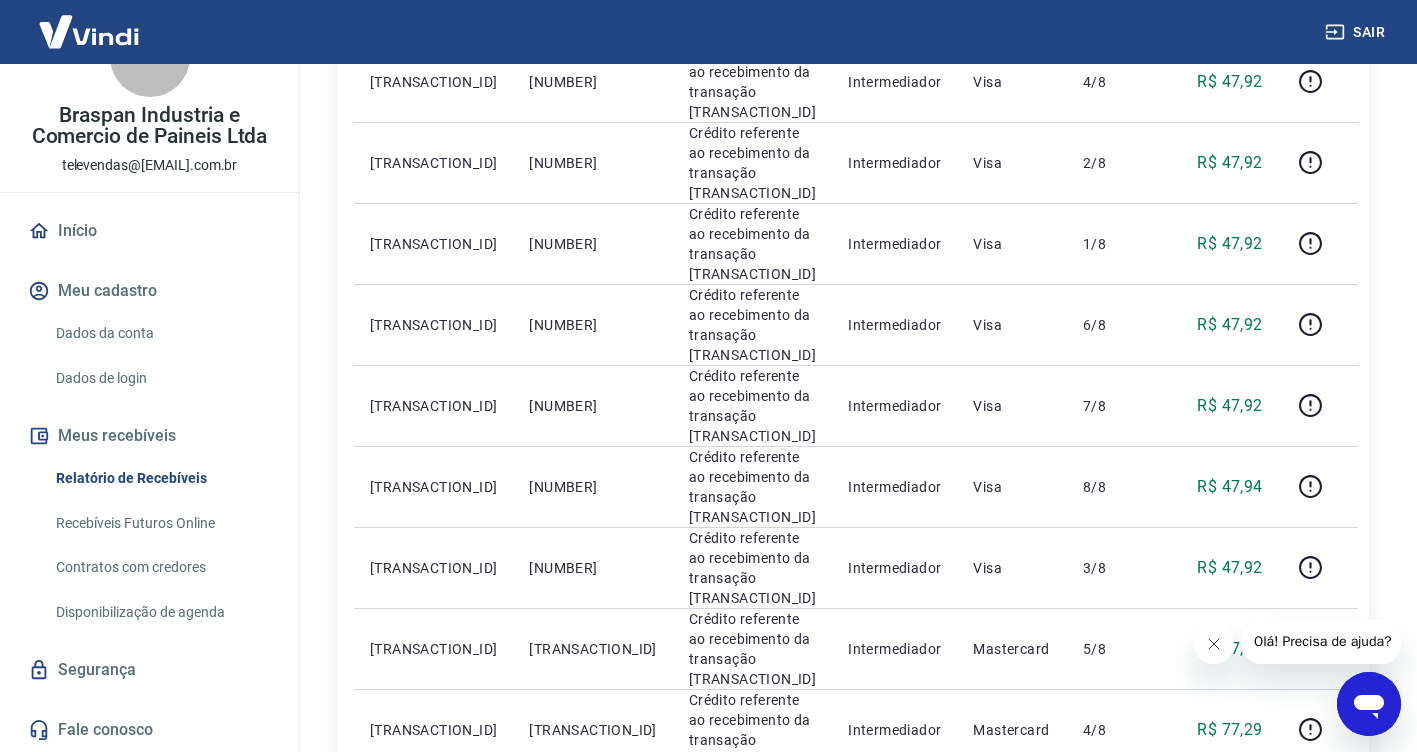 scroll, scrollTop: 1367, scrollLeft: 0, axis: vertical 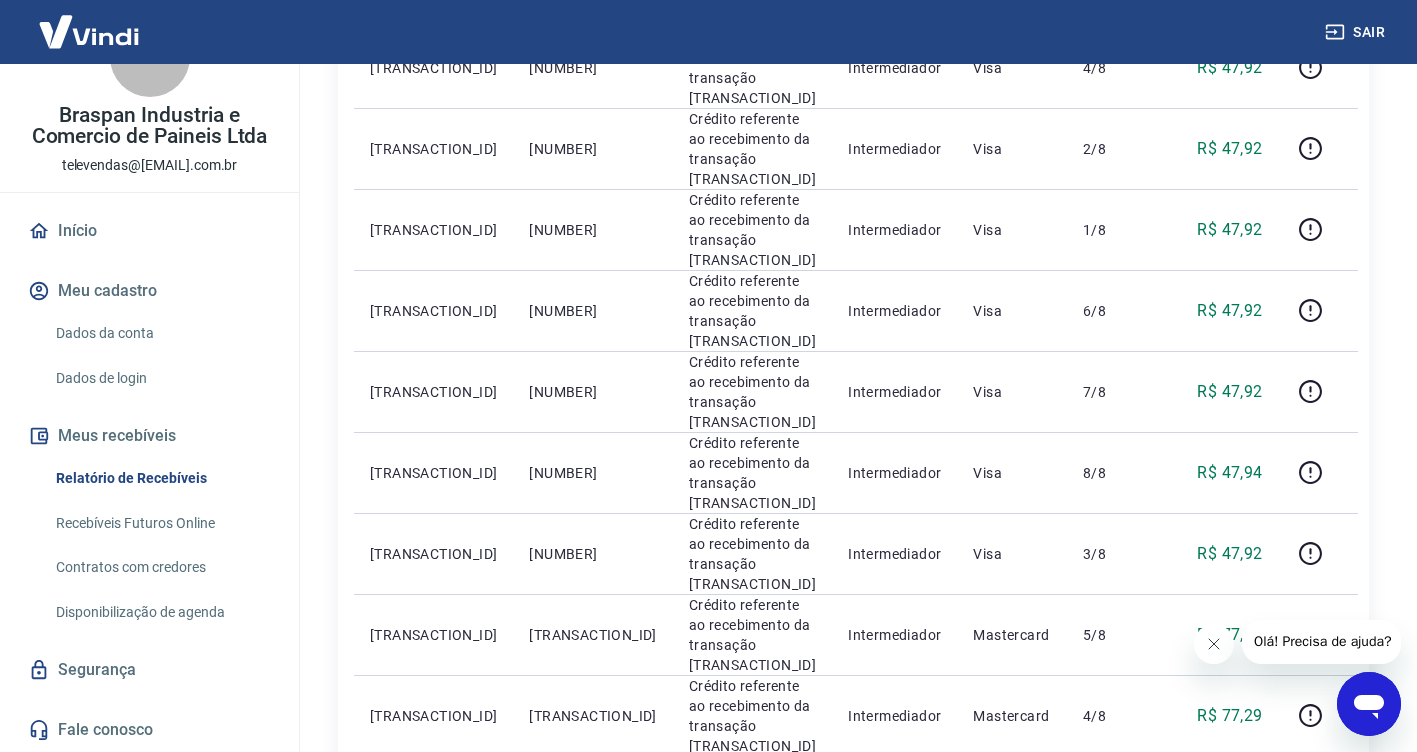 drag, startPoint x: 1173, startPoint y: 498, endPoint x: 1051, endPoint y: 595, distance: 155.86212 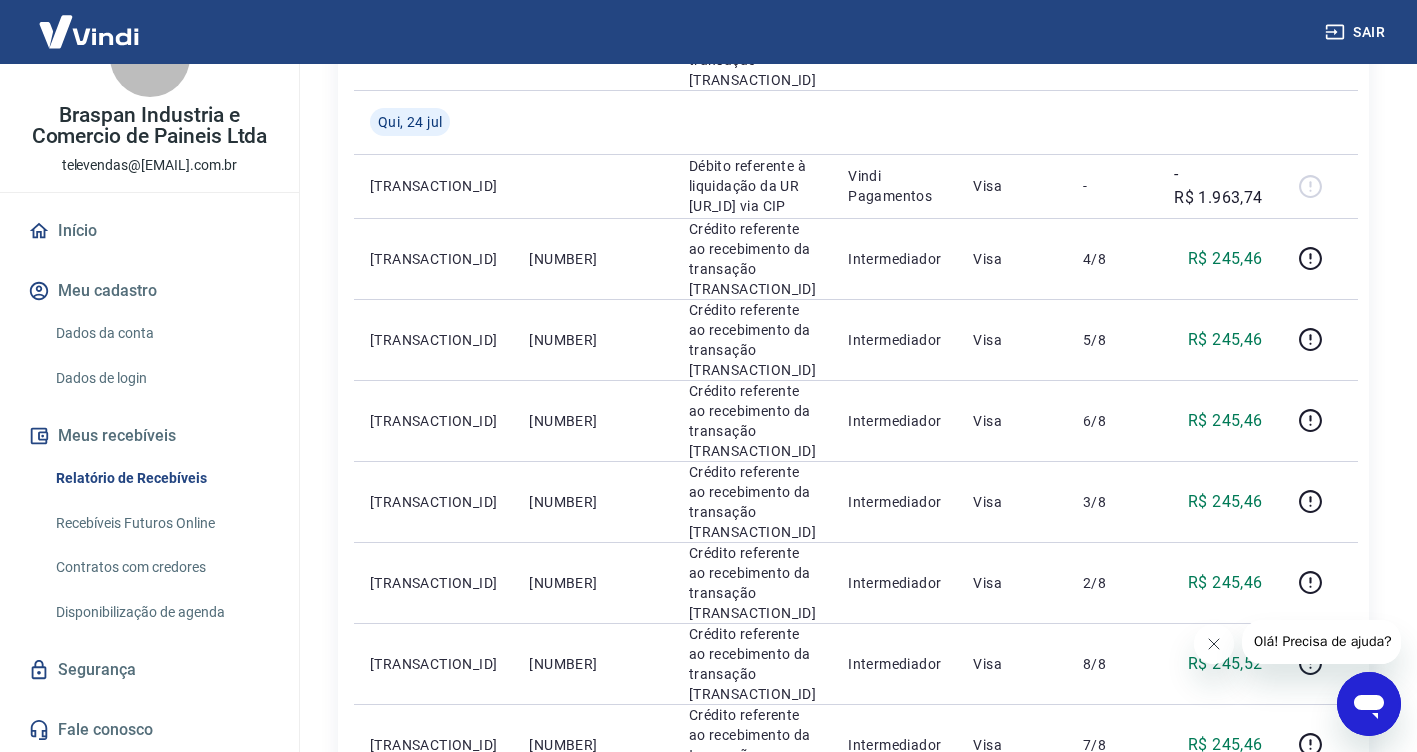 scroll, scrollTop: 1433, scrollLeft: 0, axis: vertical 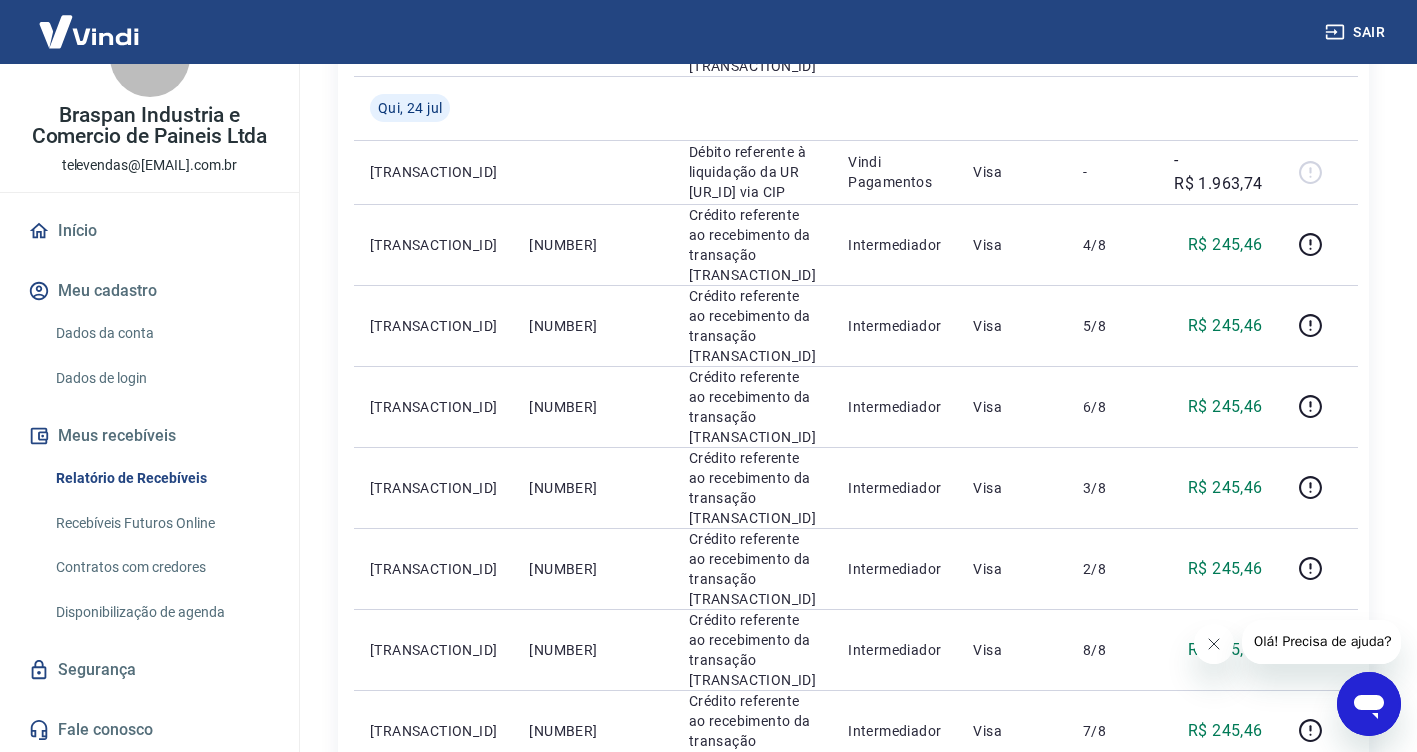 drag, startPoint x: 1318, startPoint y: 501, endPoint x: 1050, endPoint y: 573, distance: 277.50314 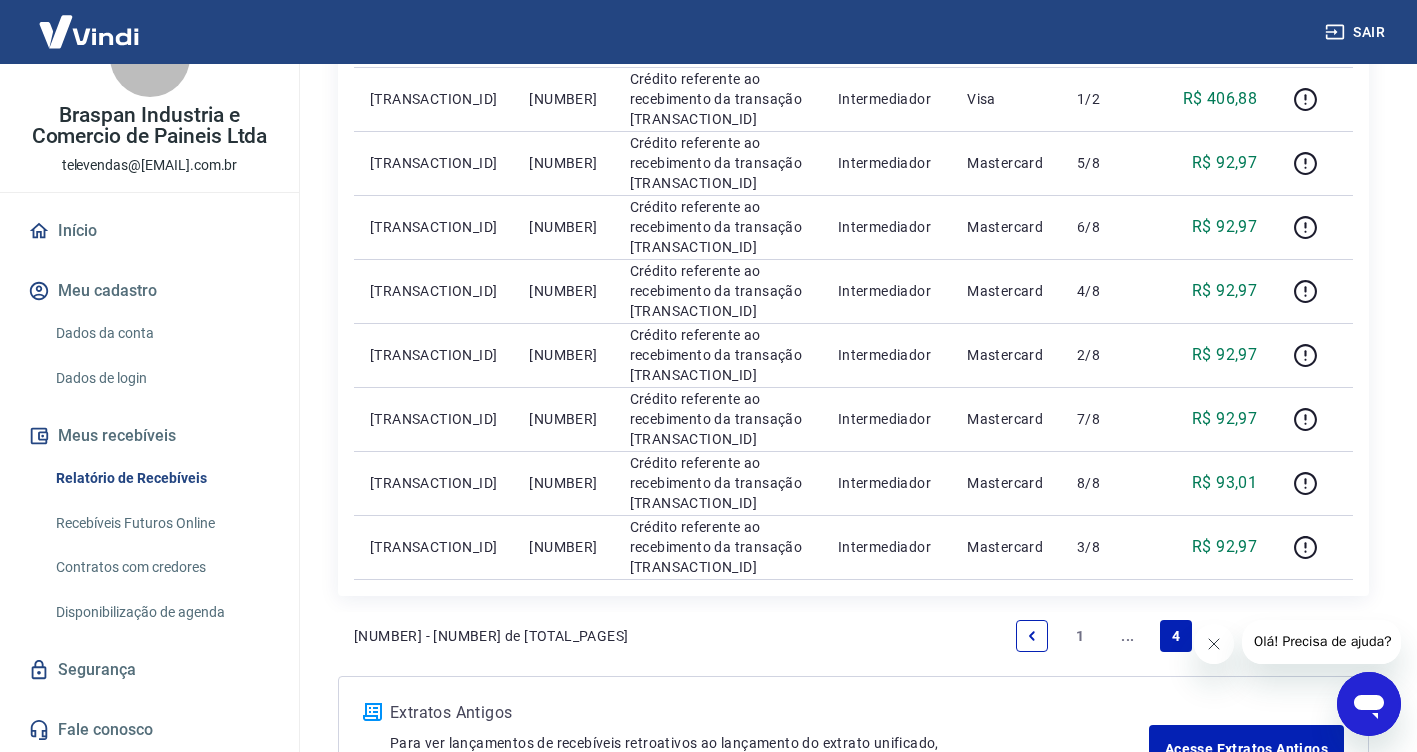 scroll, scrollTop: 1300, scrollLeft: 0, axis: vertical 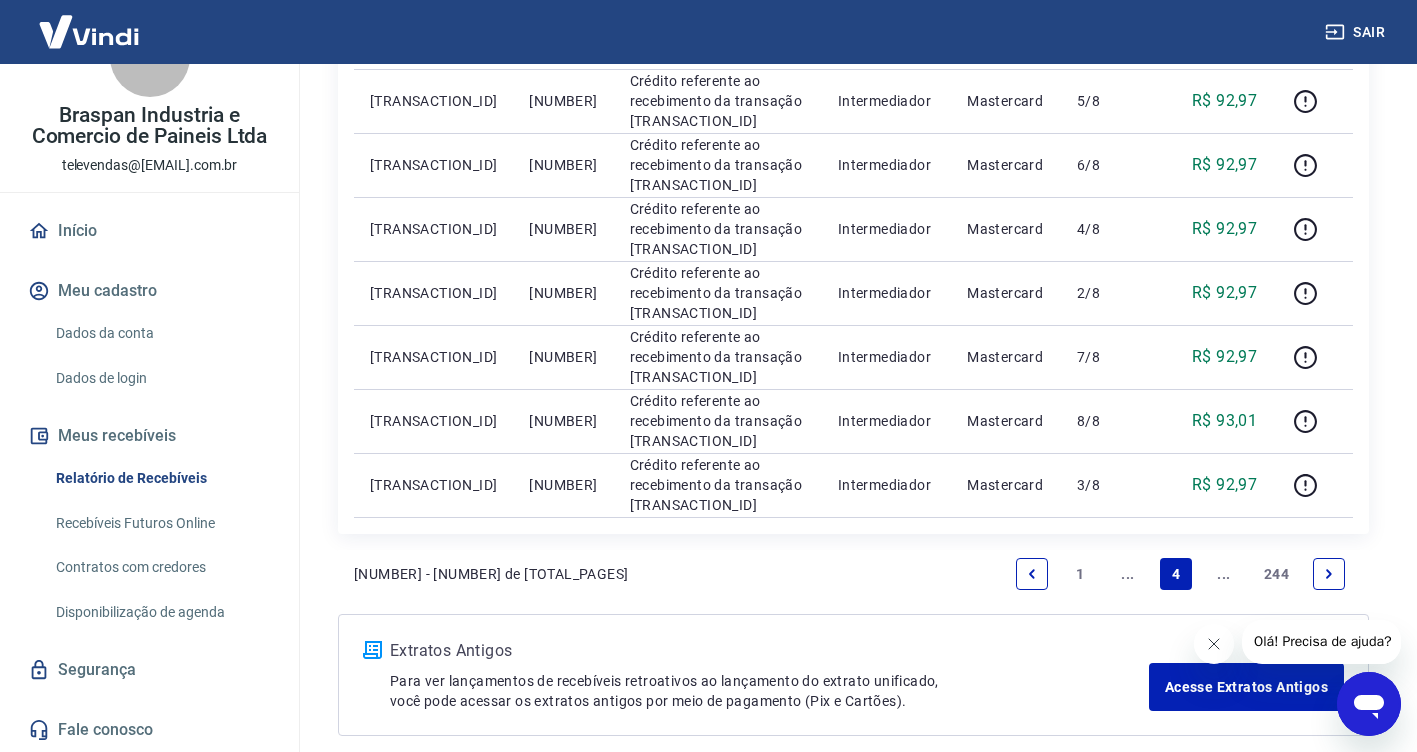 click at bounding box center [1032, 574] 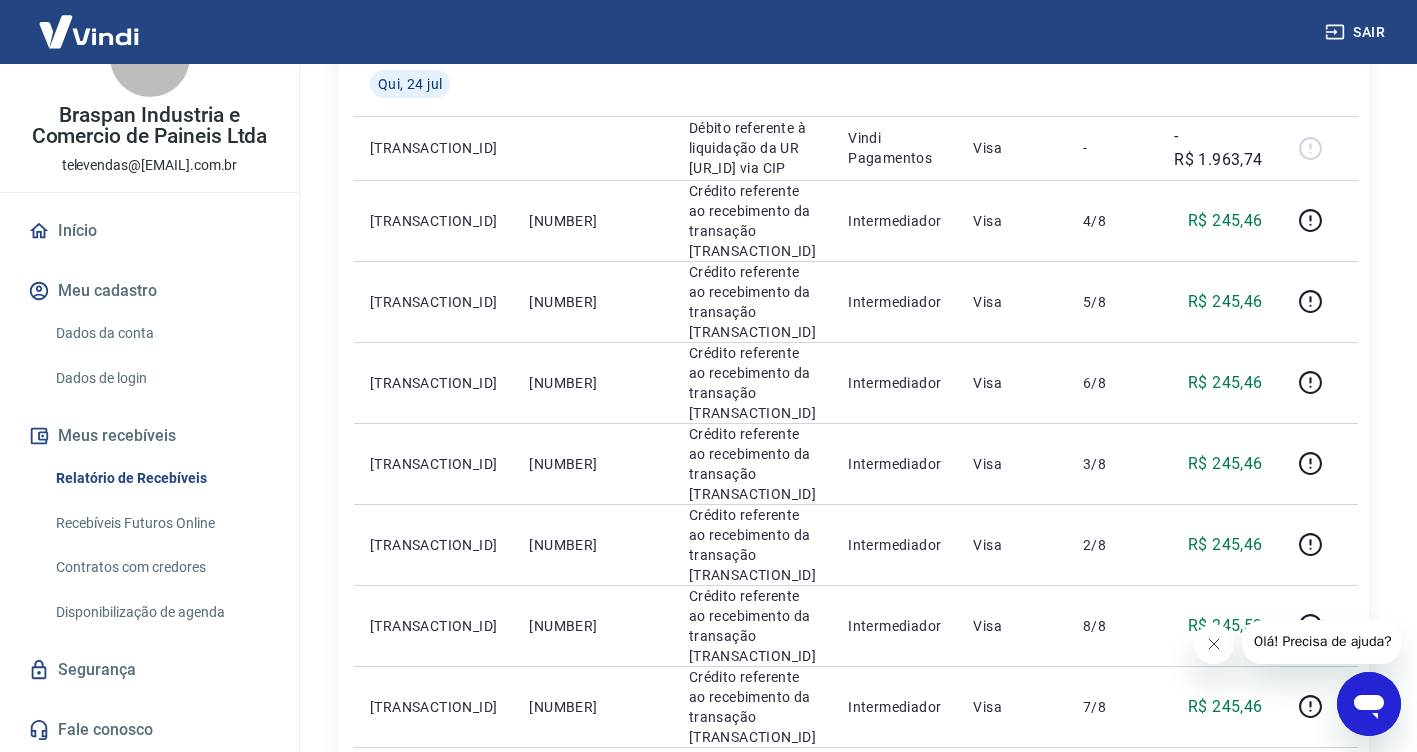 scroll, scrollTop: 1458, scrollLeft: 0, axis: vertical 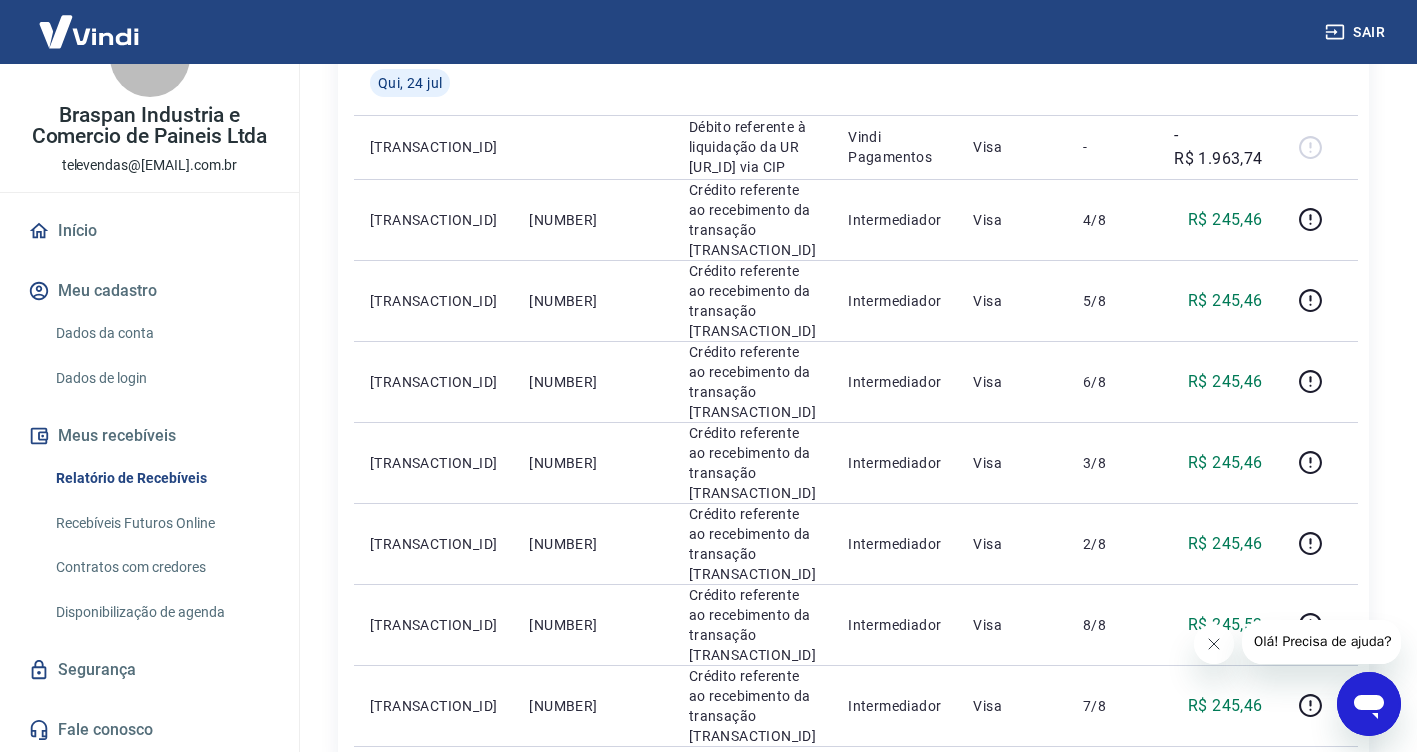 click 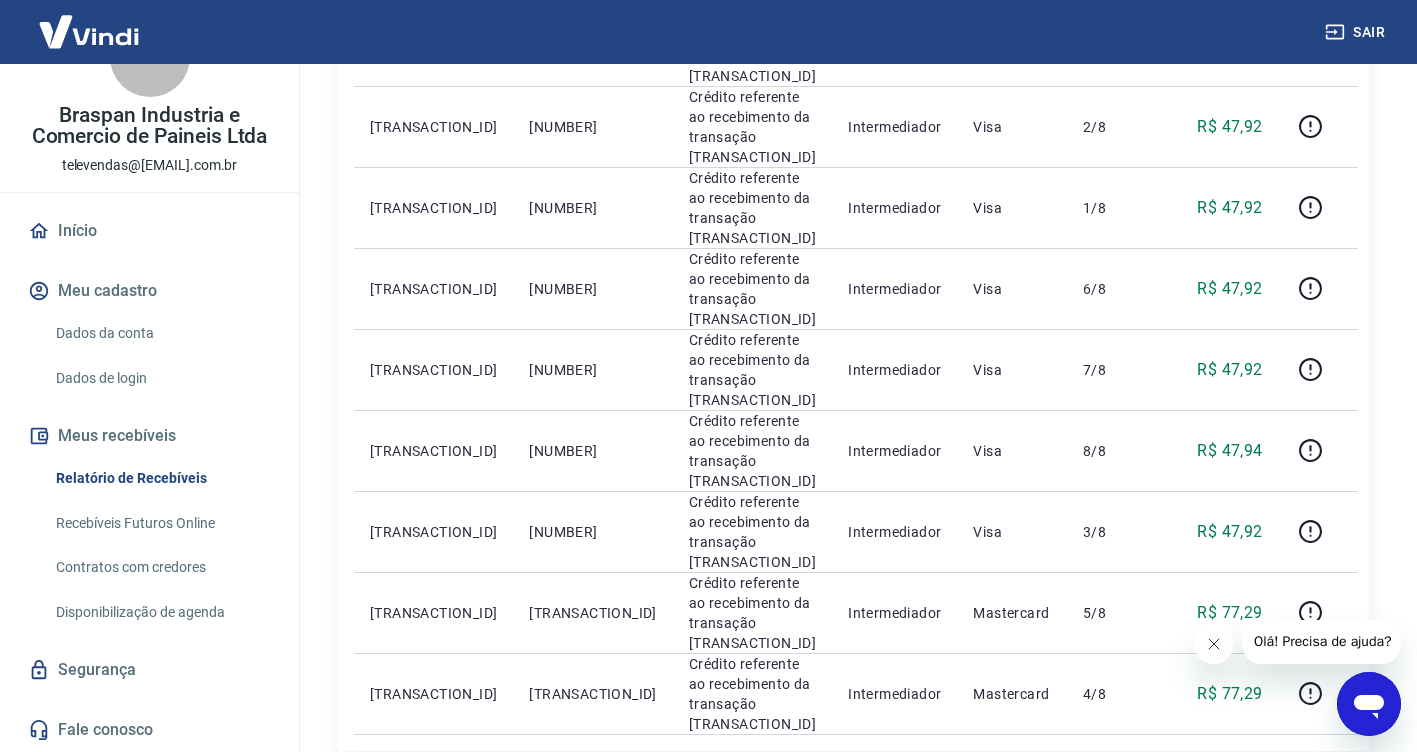 scroll, scrollTop: 1394, scrollLeft: 0, axis: vertical 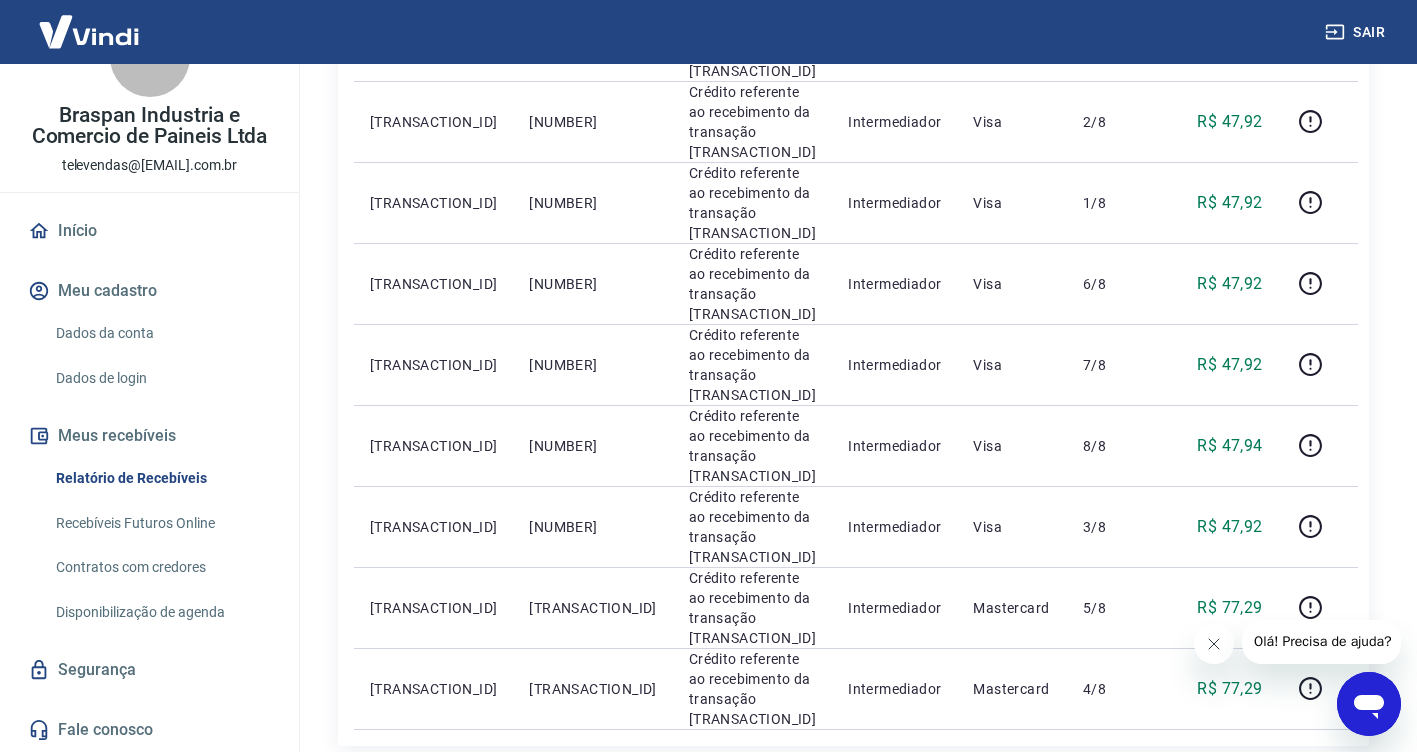 click 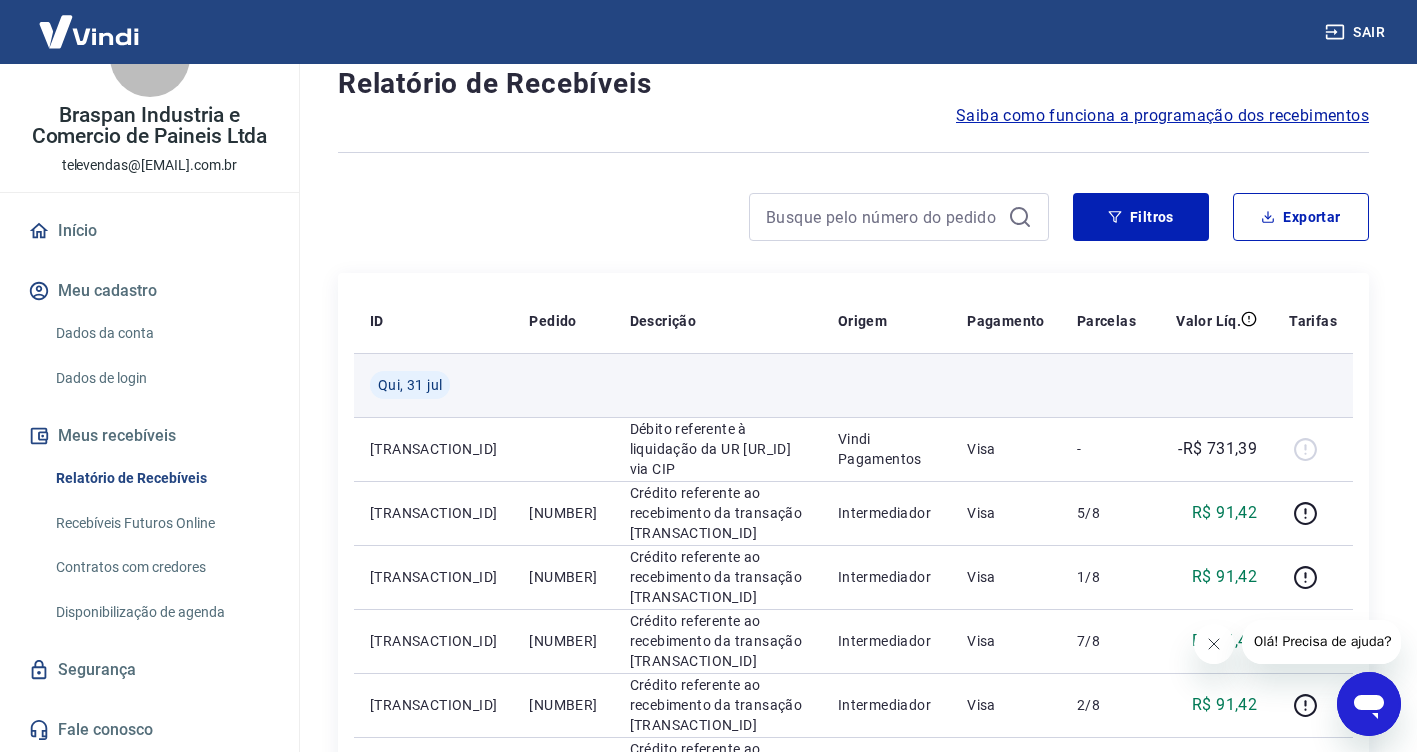 scroll, scrollTop: 0, scrollLeft: 0, axis: both 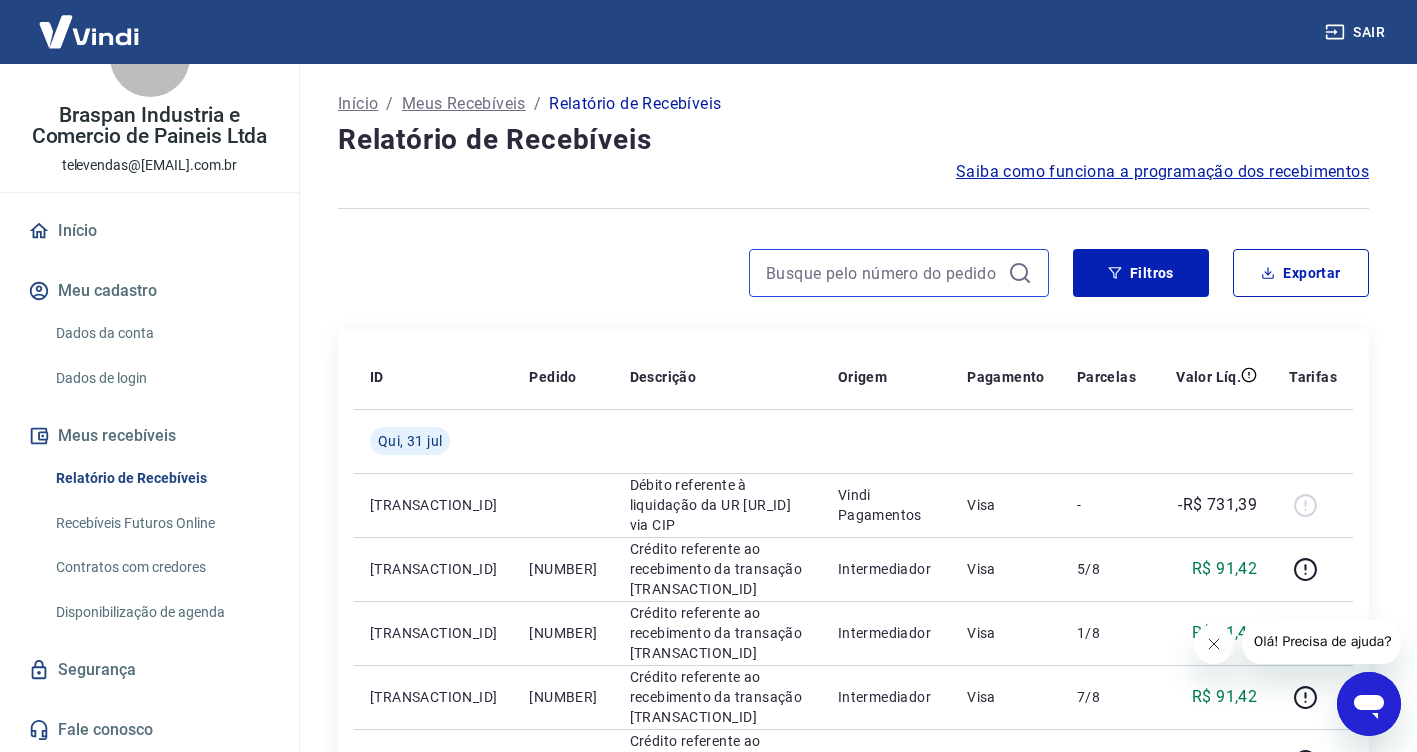 click at bounding box center [883, 273] 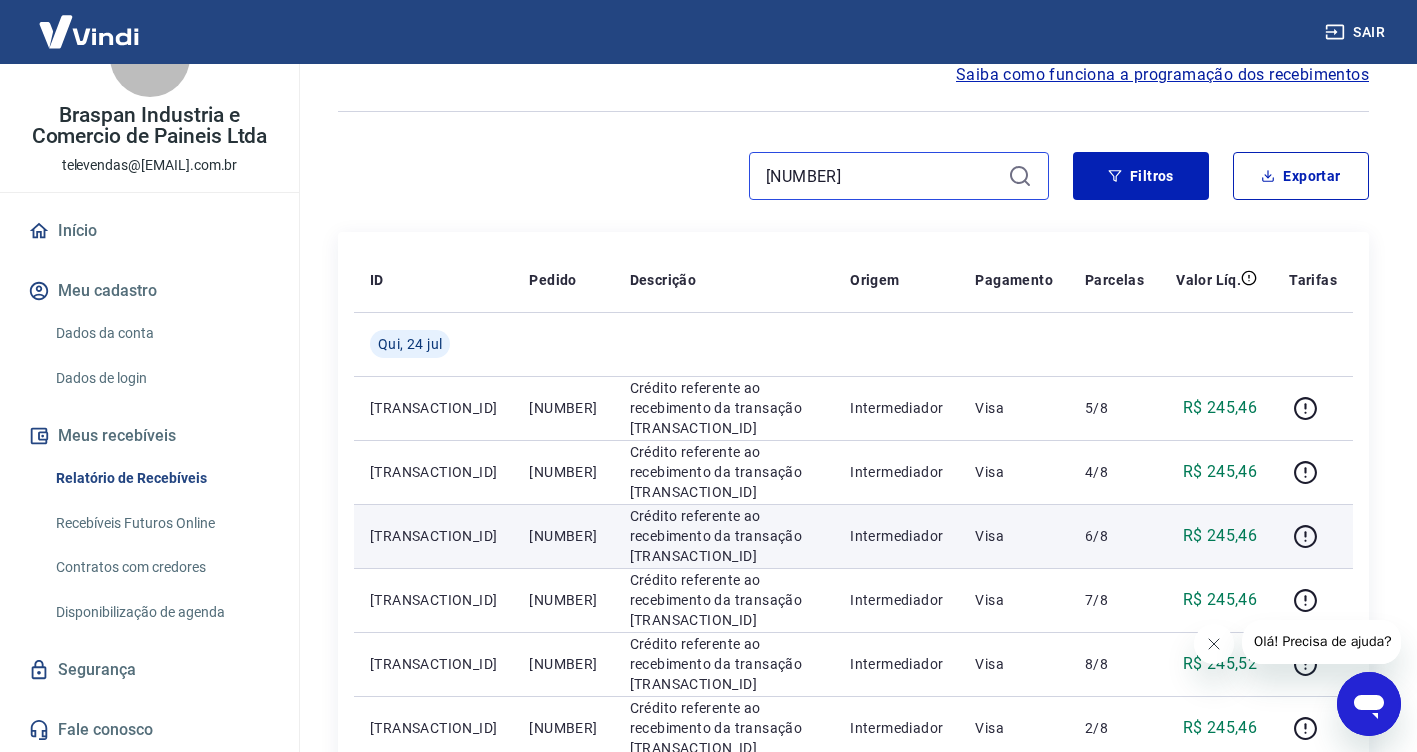 scroll, scrollTop: 100, scrollLeft: 0, axis: vertical 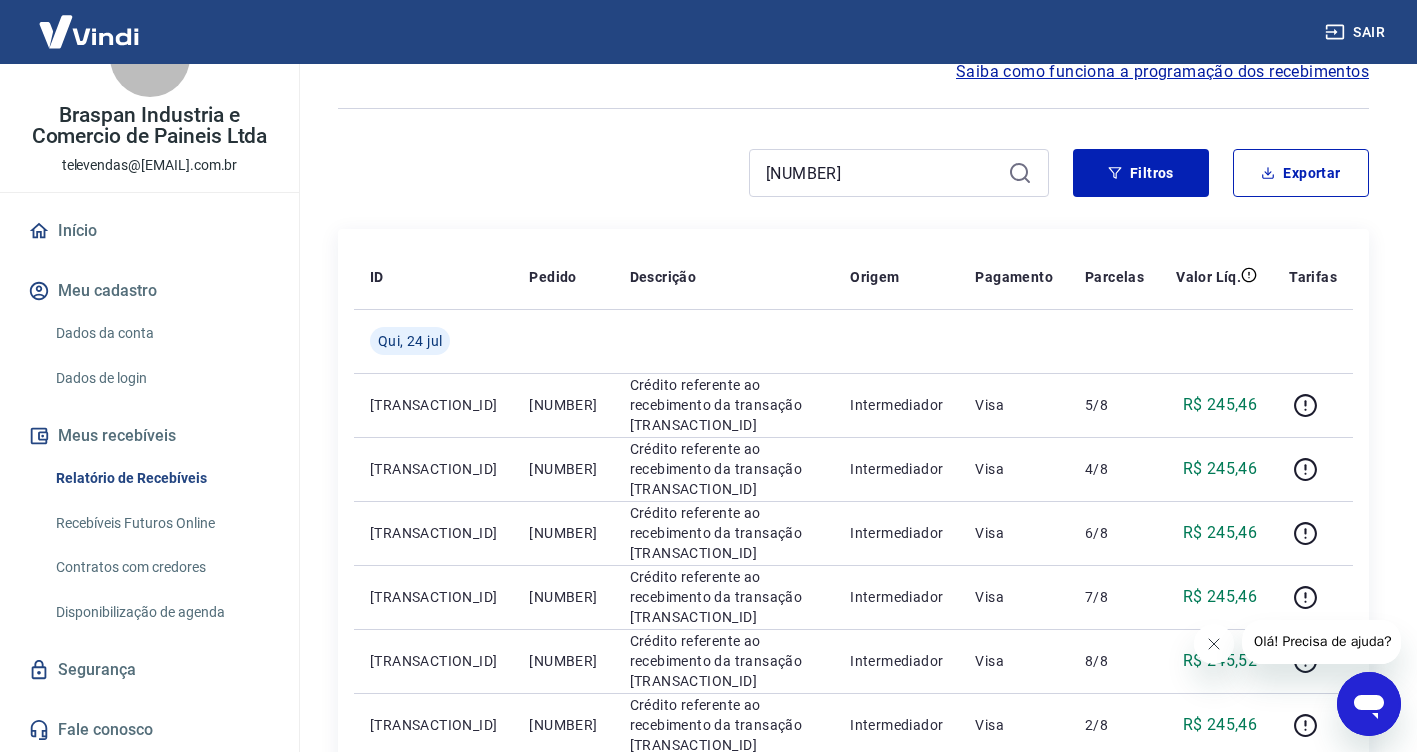 click 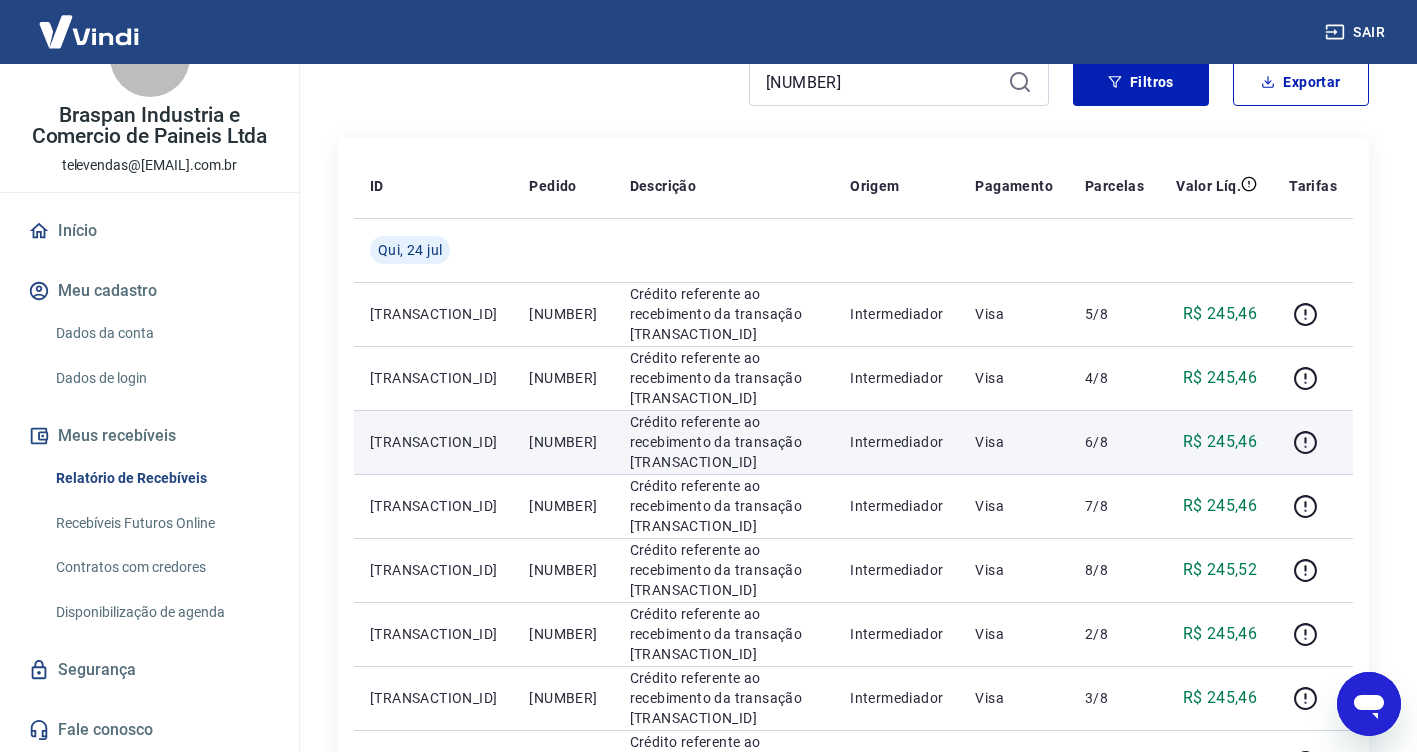scroll, scrollTop: 100, scrollLeft: 0, axis: vertical 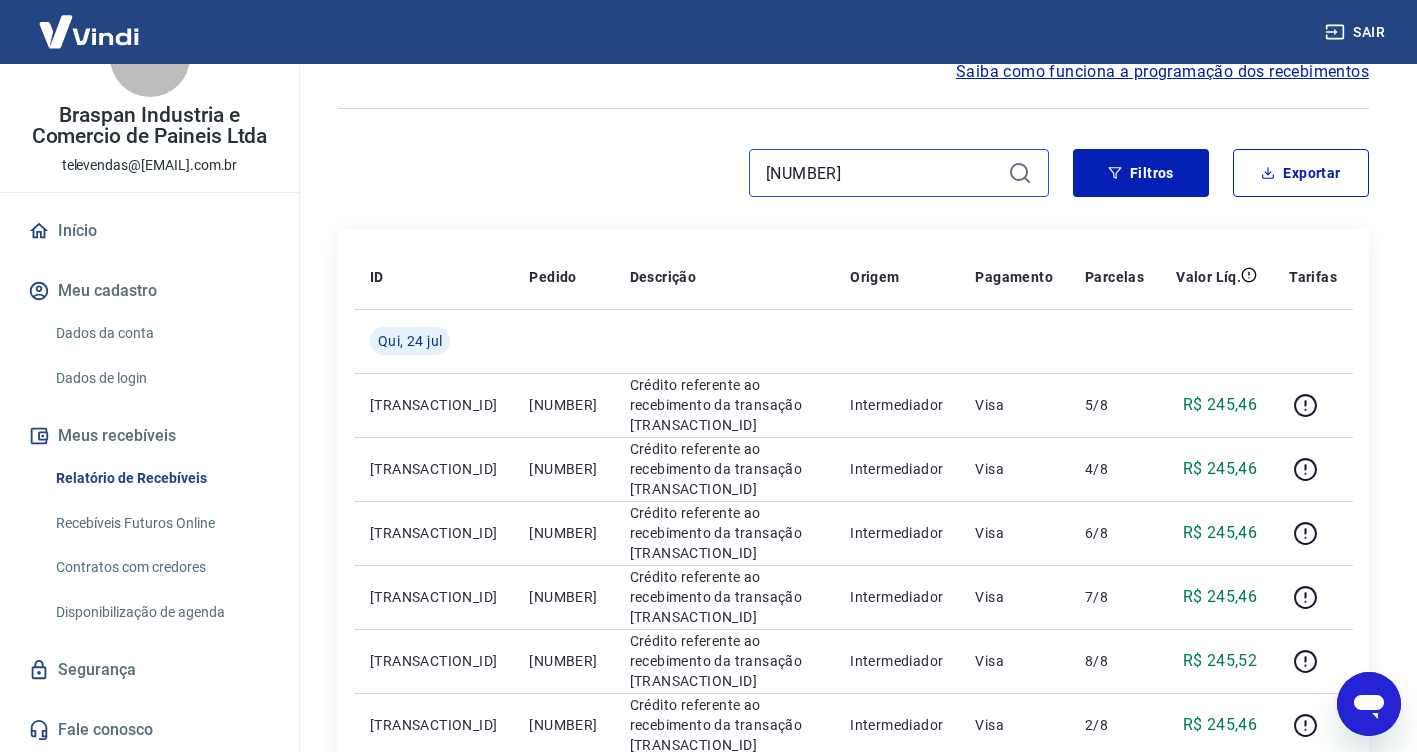click on "[NUMBER]" at bounding box center [883, 173] 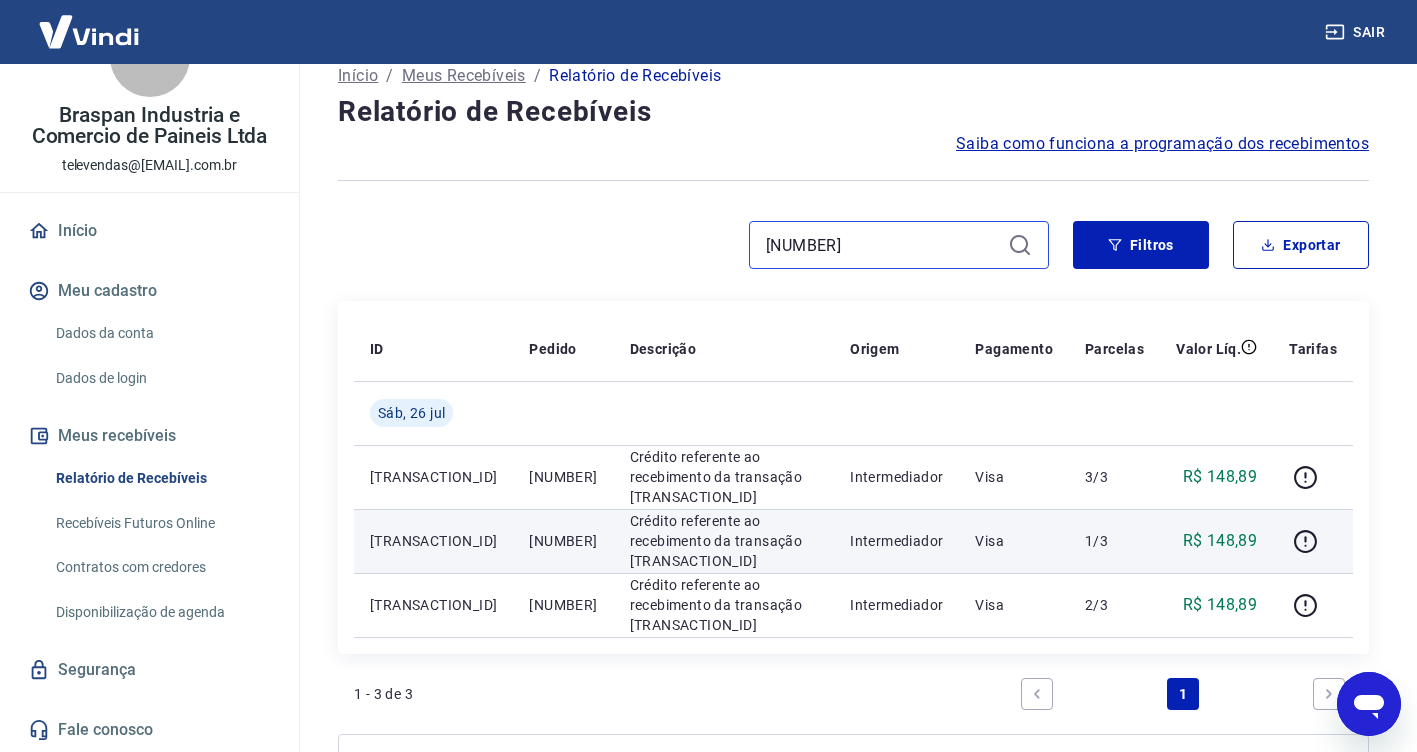 scroll, scrollTop: 67, scrollLeft: 0, axis: vertical 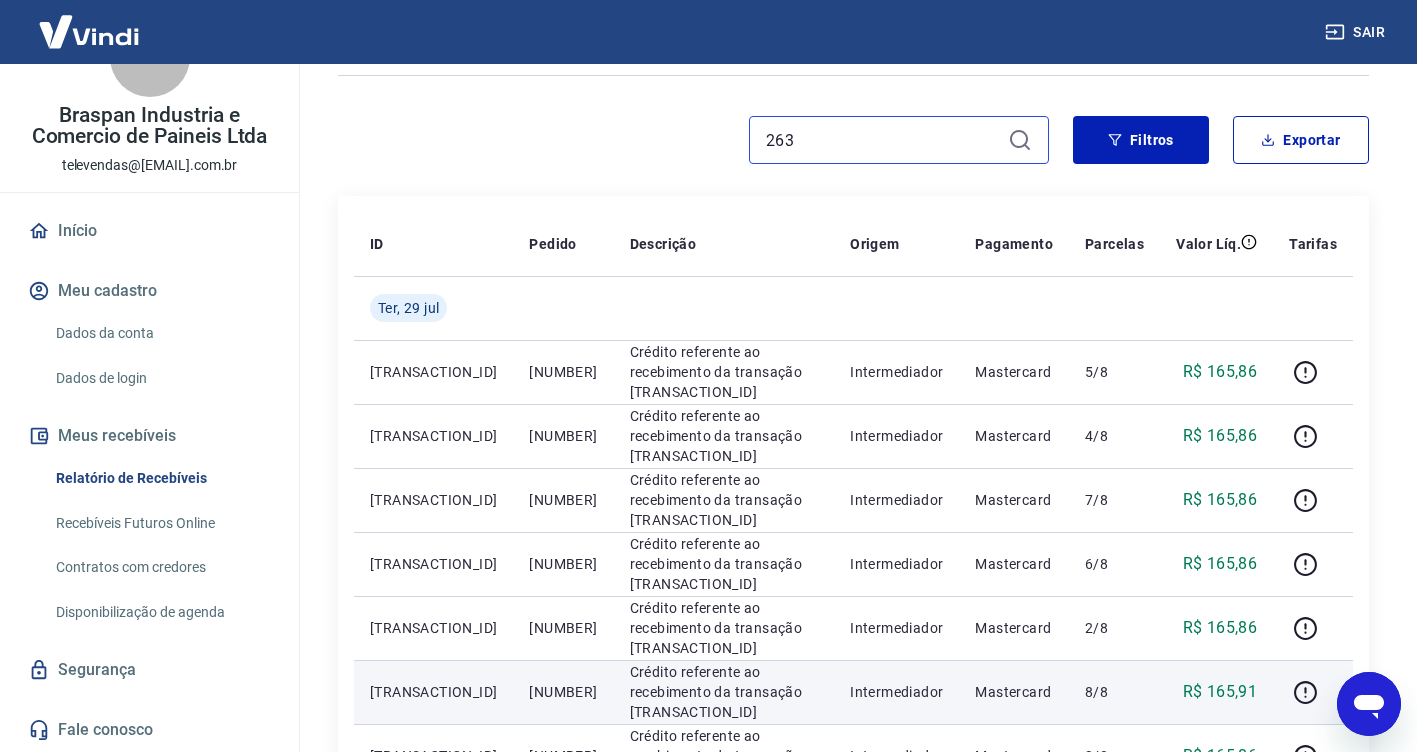 type on "[NUMBER]" 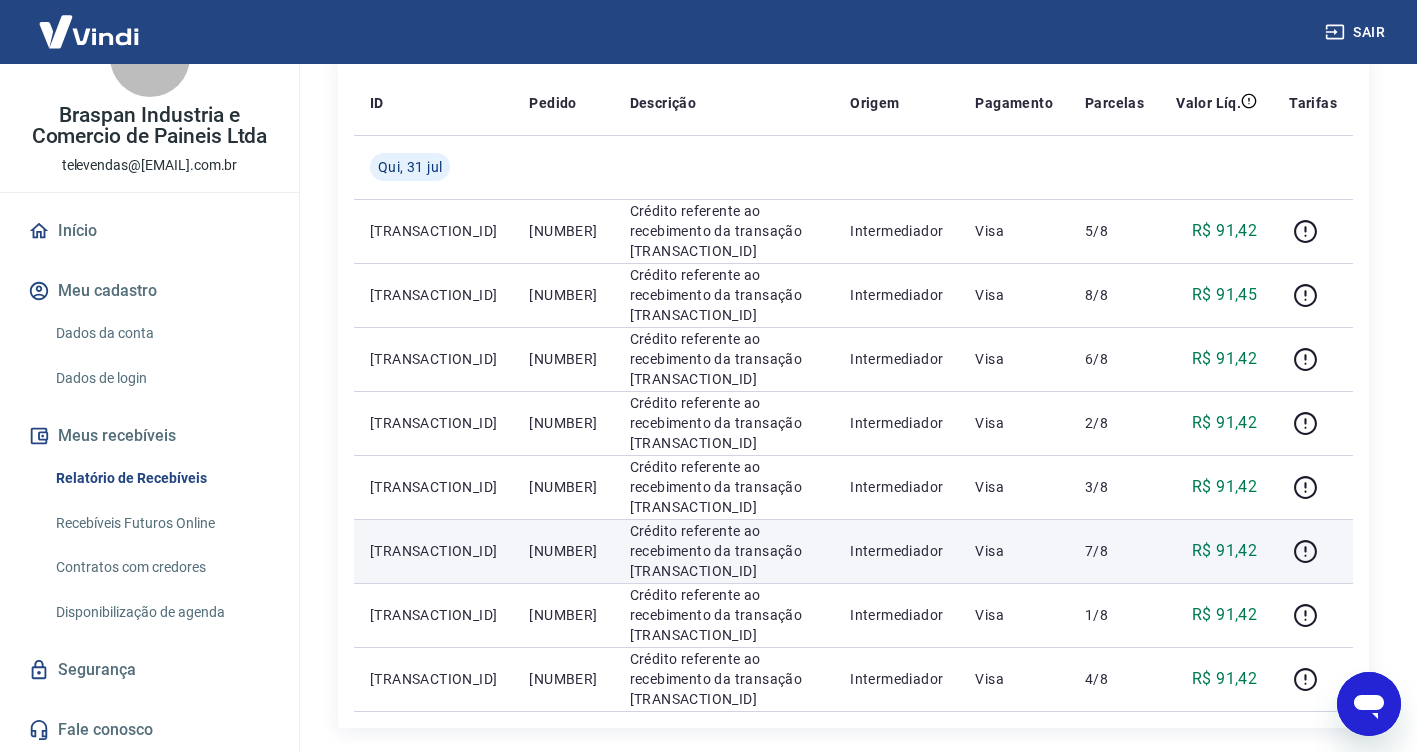scroll, scrollTop: 267, scrollLeft: 0, axis: vertical 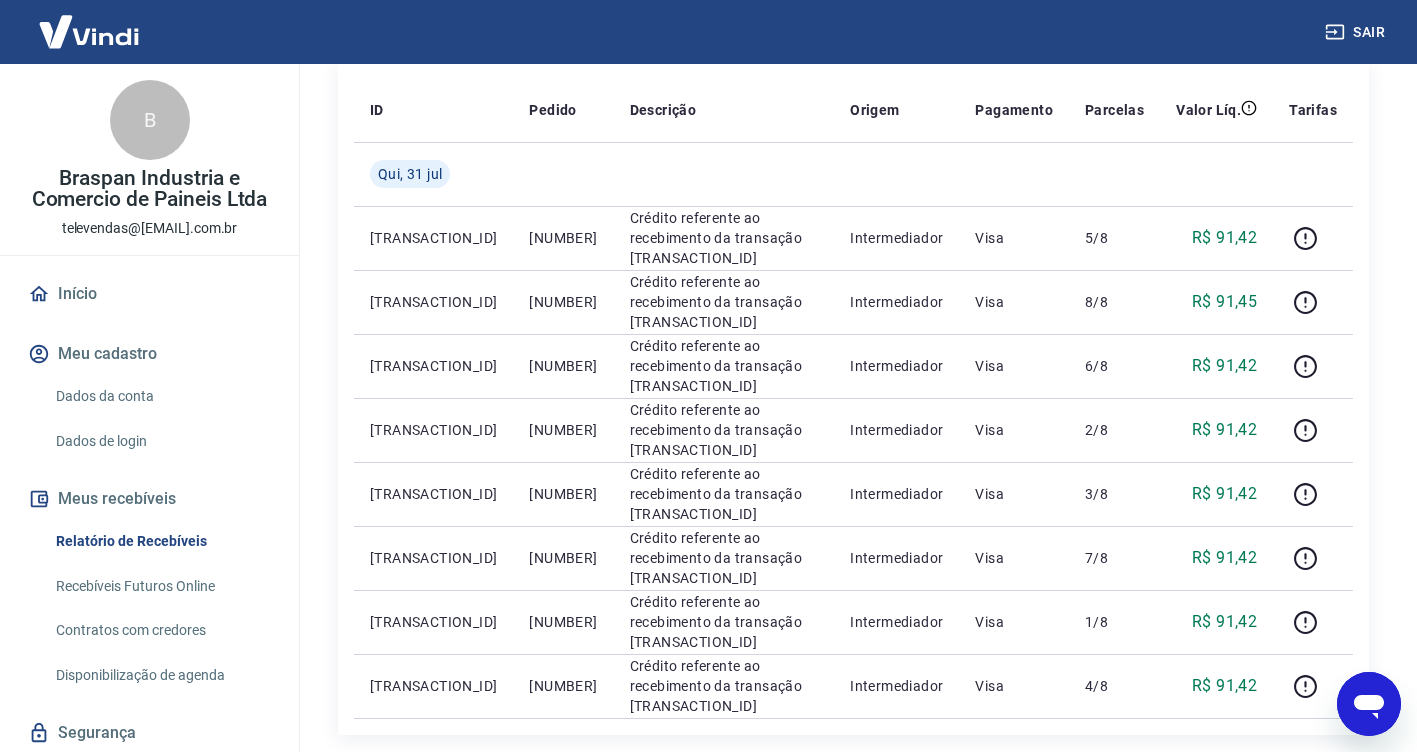 click on "Início" at bounding box center [149, 294] 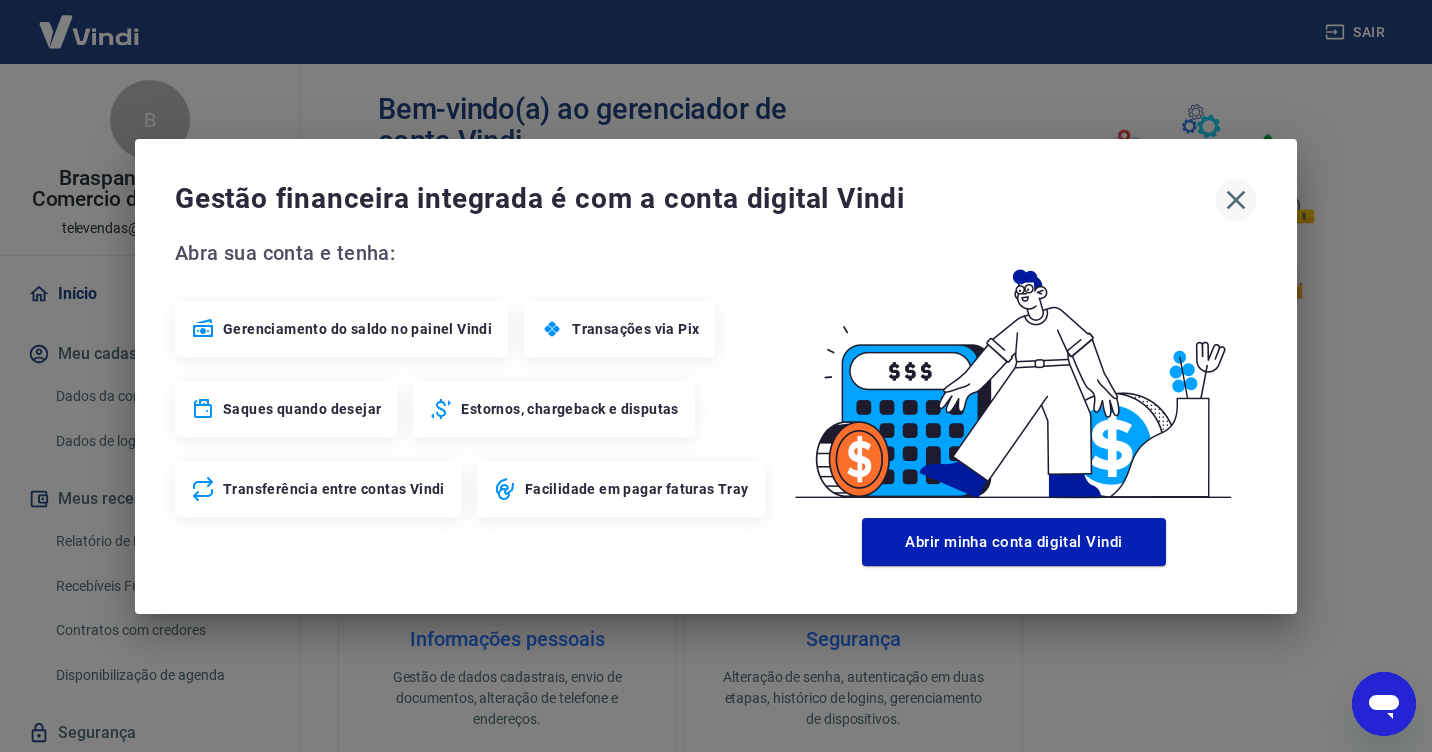 click 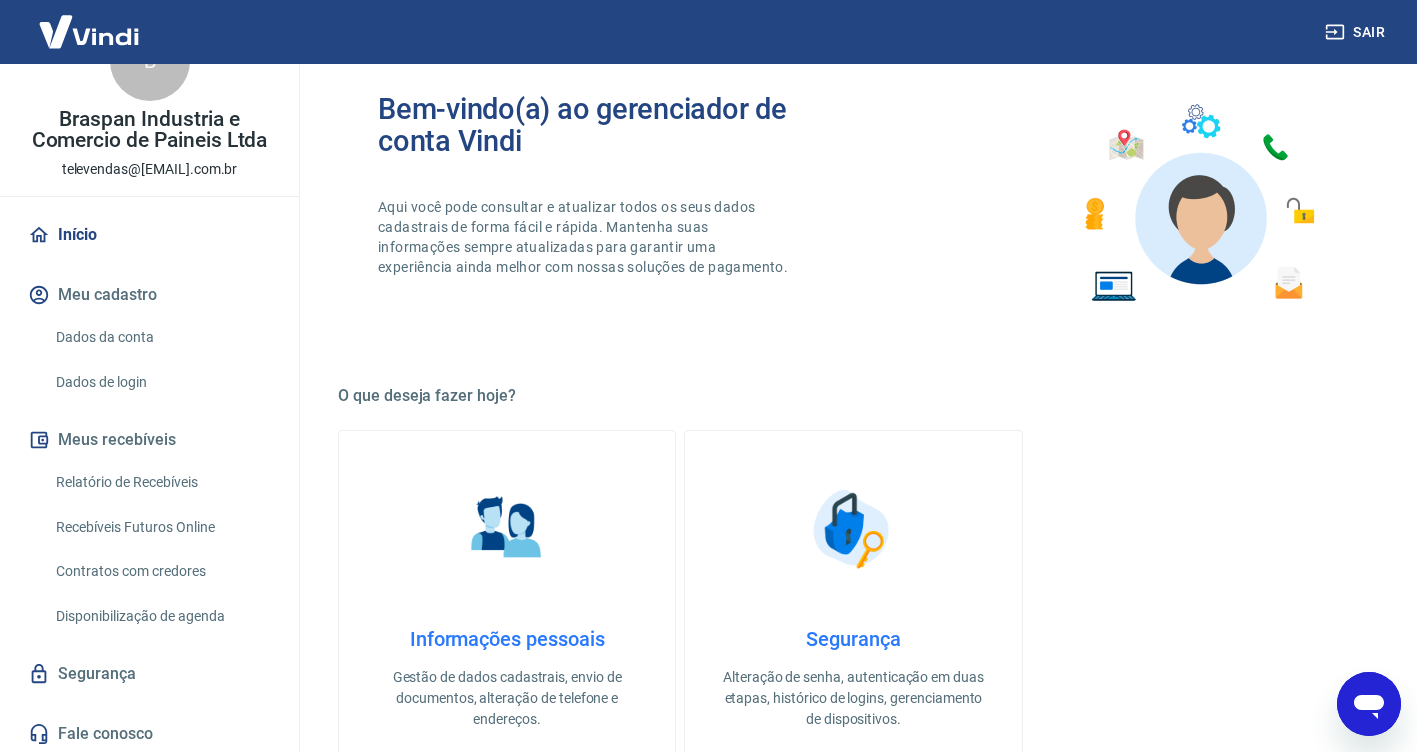 scroll, scrollTop: 63, scrollLeft: 0, axis: vertical 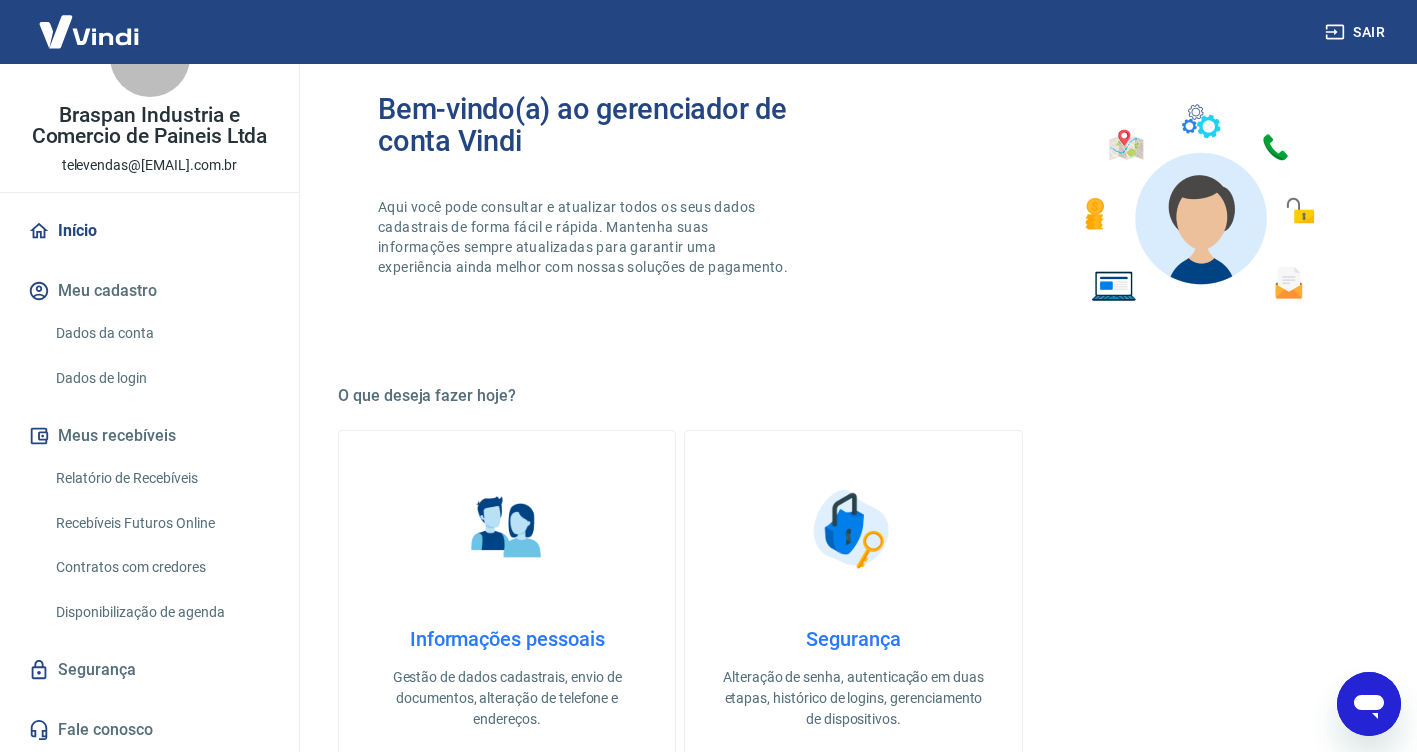click on "Relatório de Recebíveis" at bounding box center [161, 478] 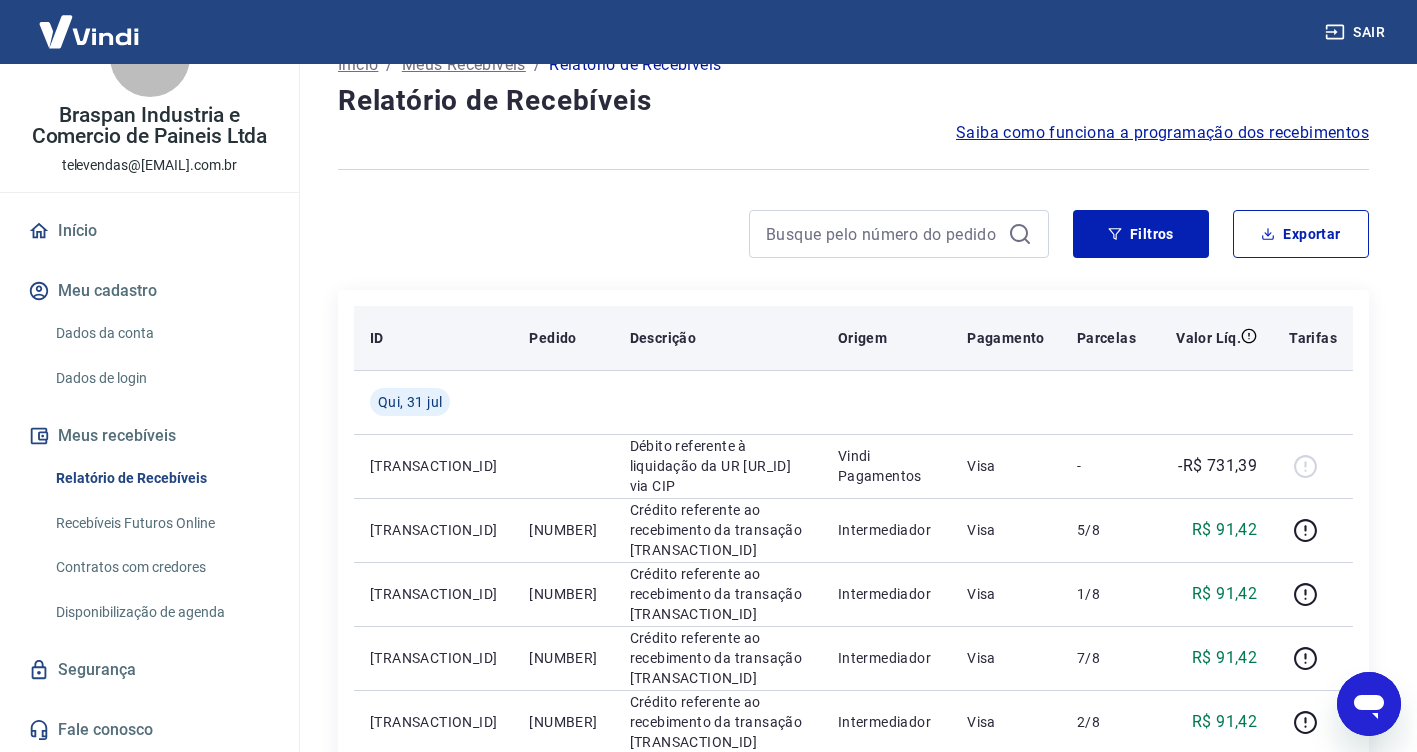 scroll, scrollTop: 0, scrollLeft: 0, axis: both 